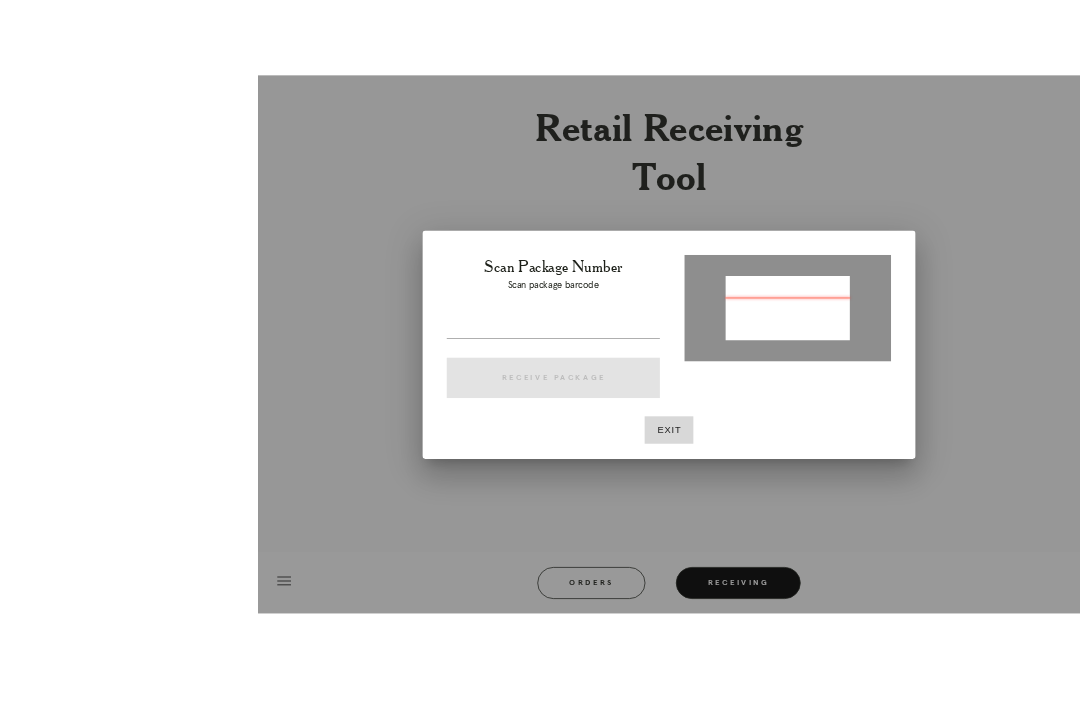 scroll, scrollTop: 4, scrollLeft: 0, axis: vertical 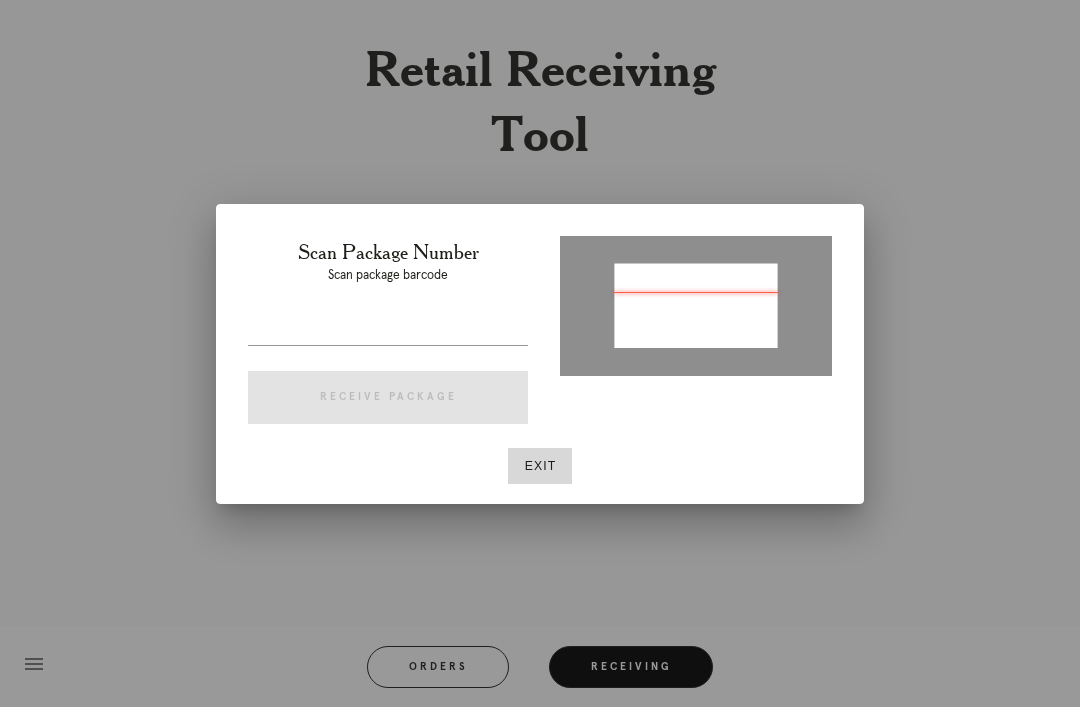type on "P708307752555124" 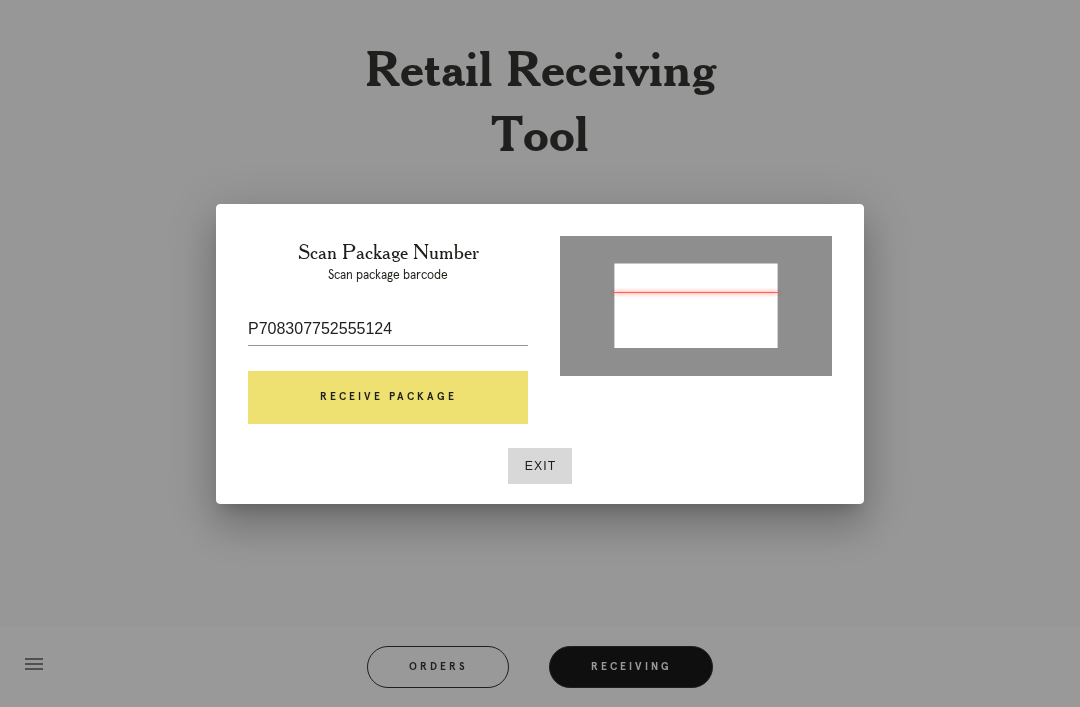 click on "Receive Package" at bounding box center (388, 398) 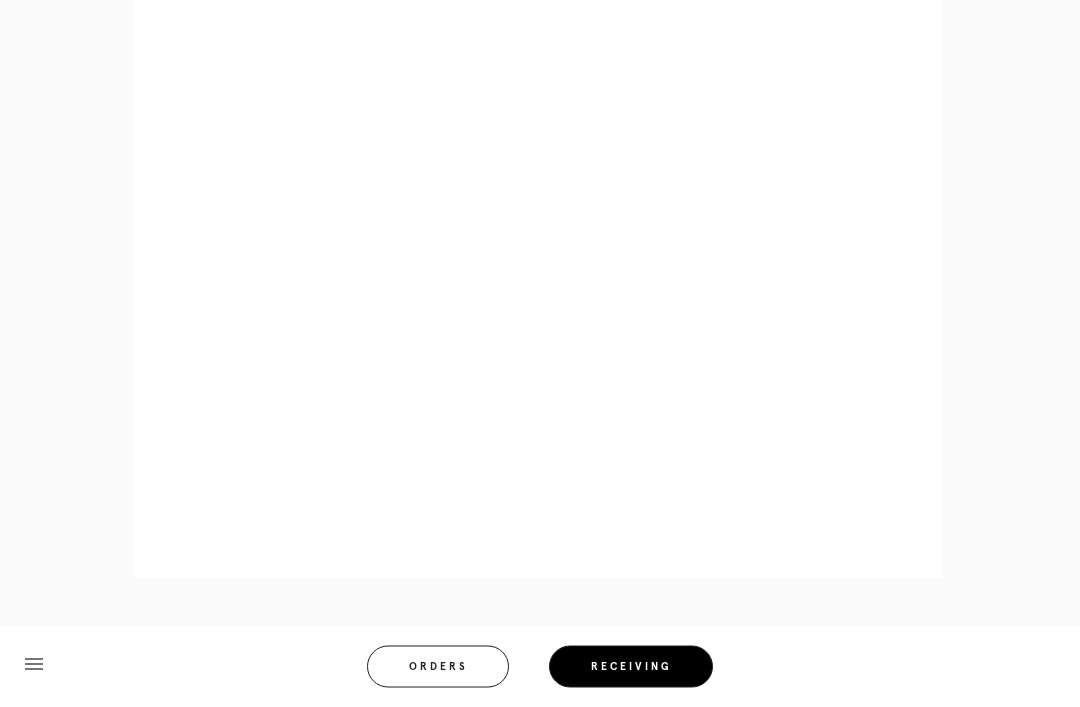 scroll, scrollTop: 1118, scrollLeft: 0, axis: vertical 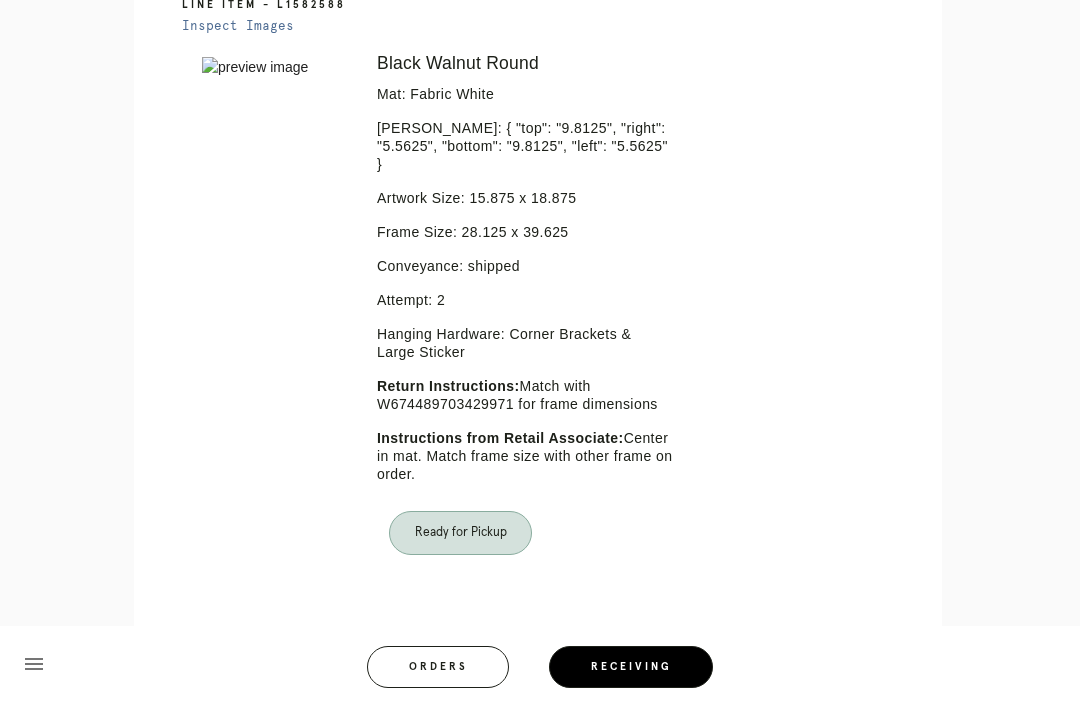 click on "Orders" at bounding box center [438, 667] 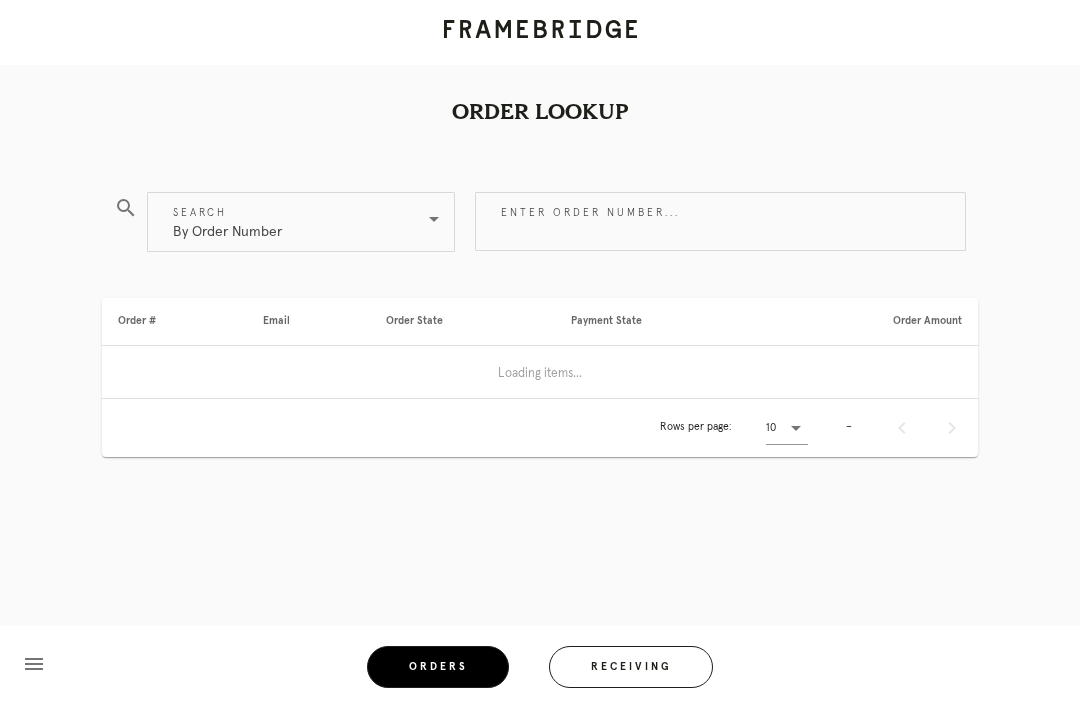 scroll, scrollTop: 64, scrollLeft: 0, axis: vertical 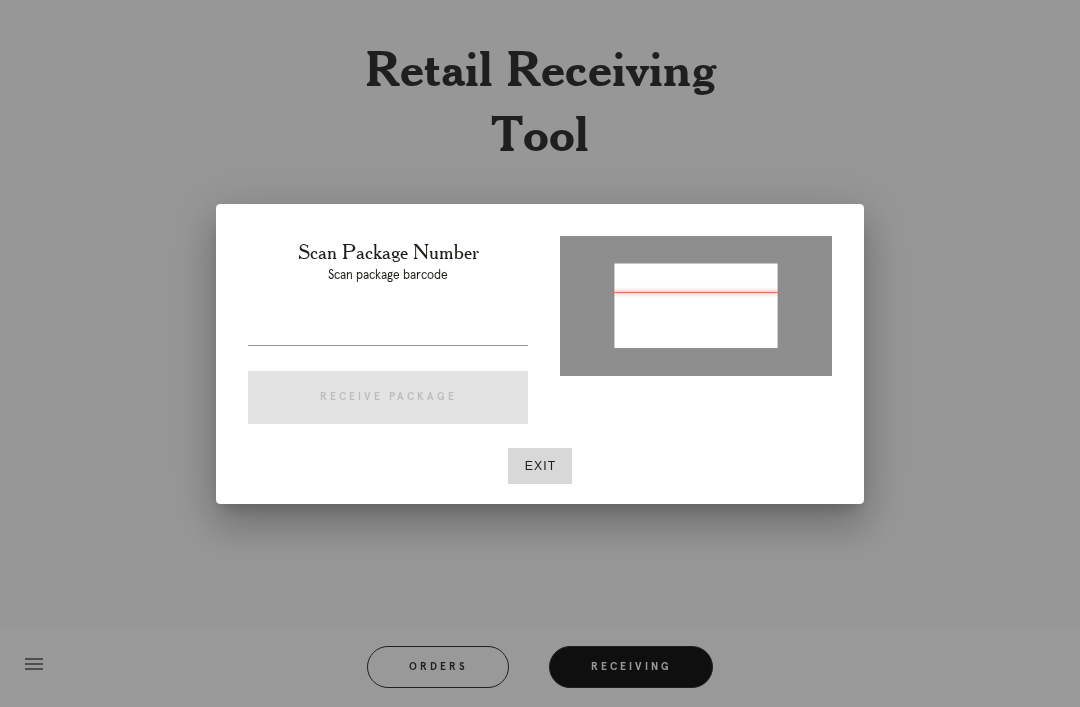 type on "P132441432449917" 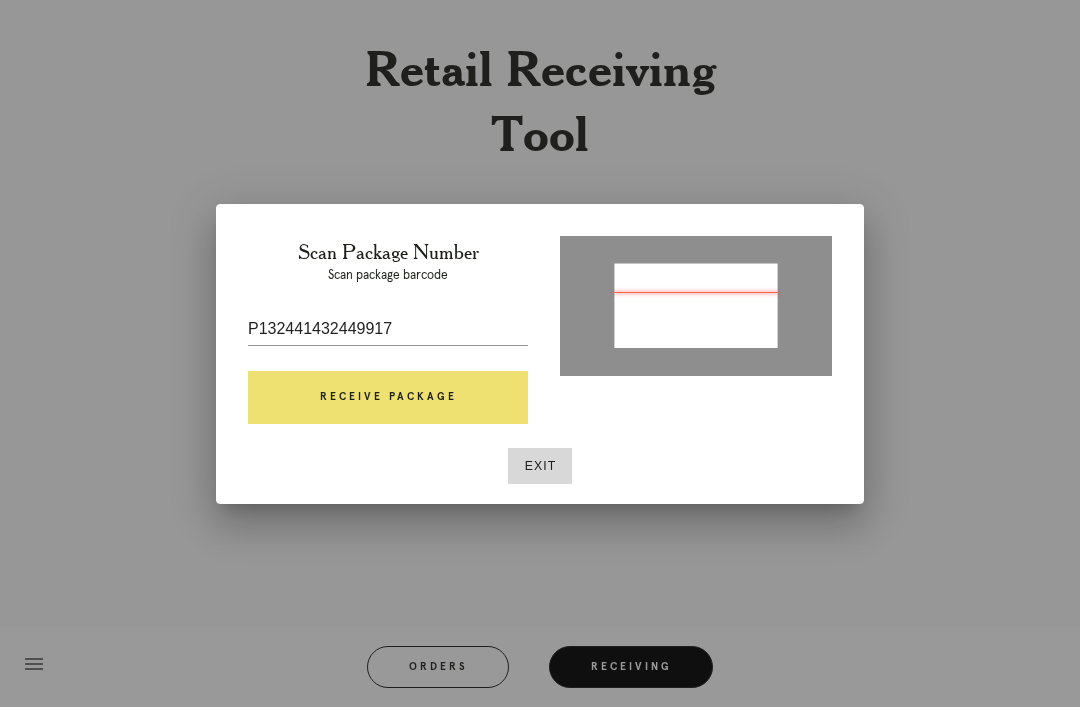click on "Receive Package" at bounding box center (388, 398) 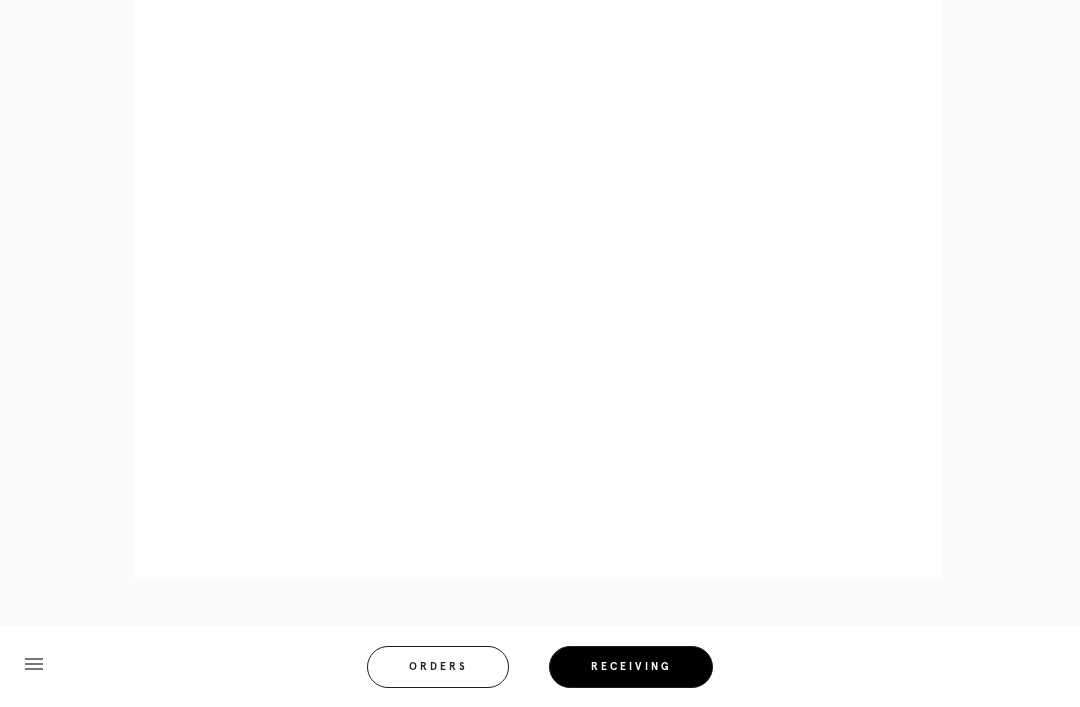 scroll, scrollTop: 1016, scrollLeft: 0, axis: vertical 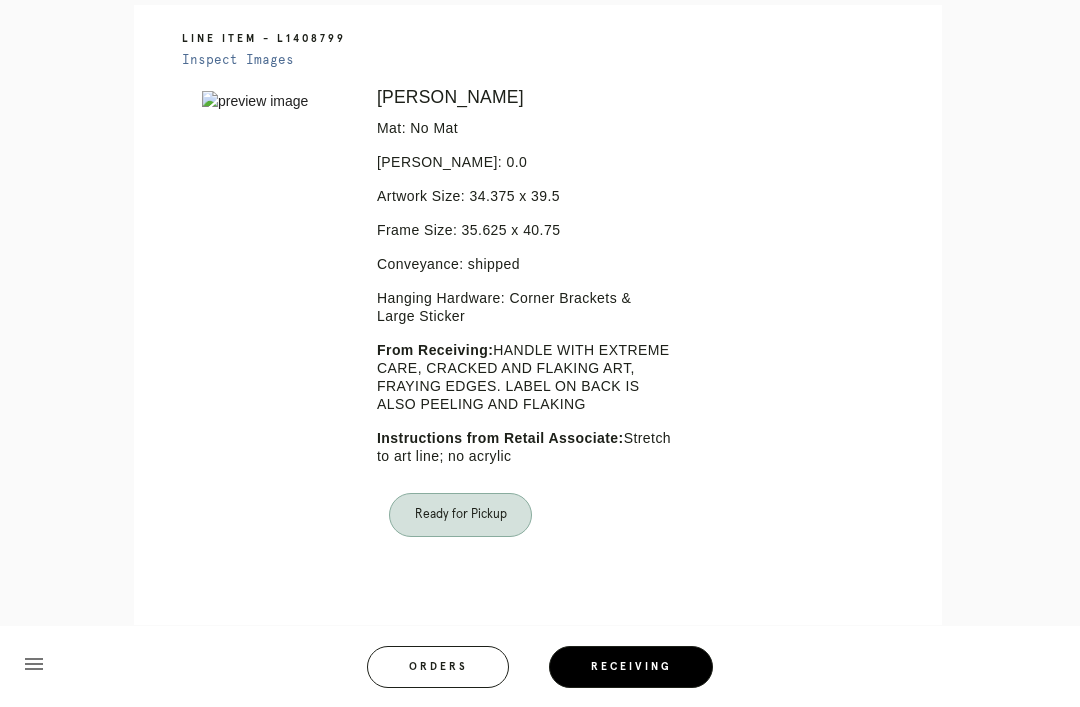 click on "Orders" at bounding box center [438, 667] 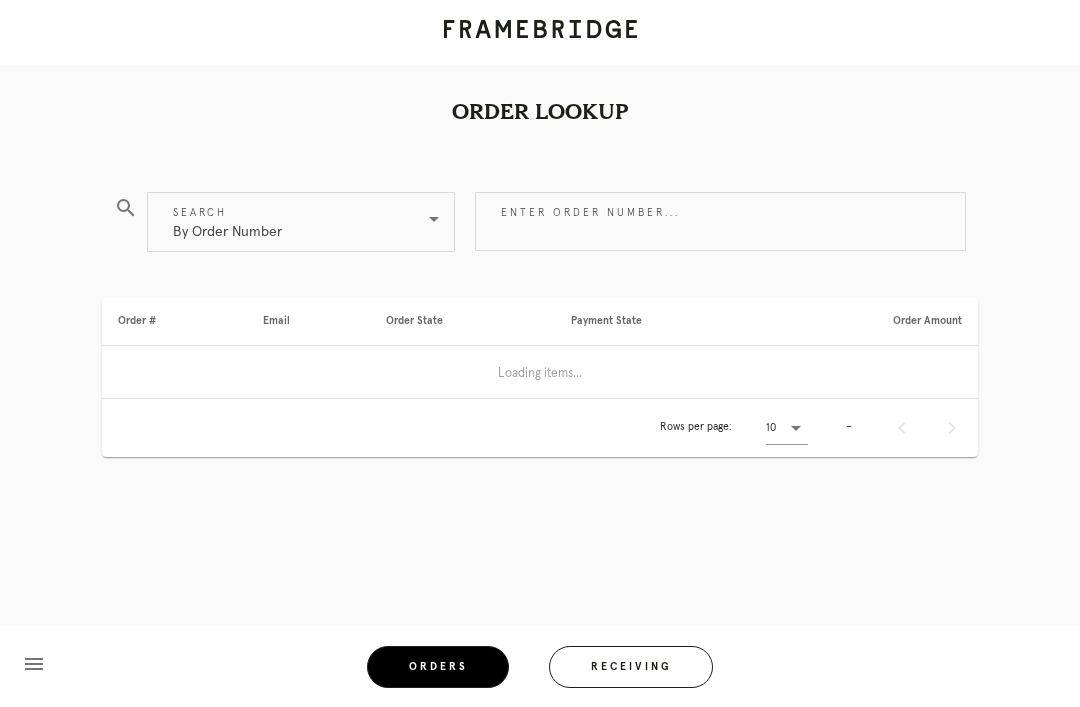 click on "Receiving" at bounding box center (631, 667) 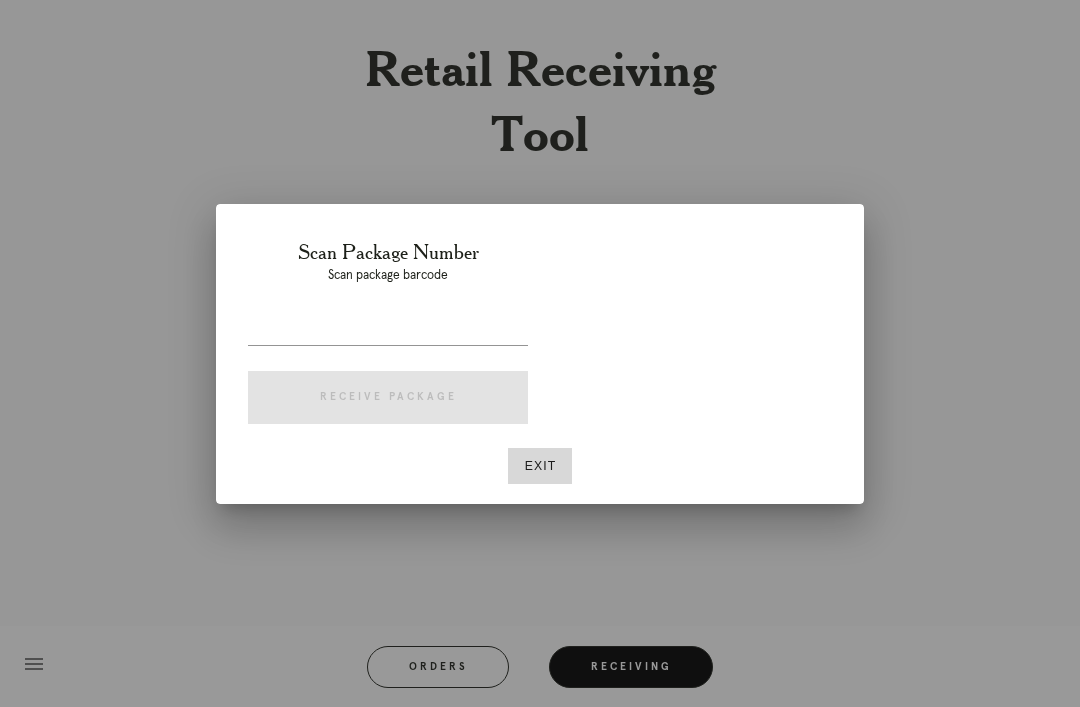 click at bounding box center [540, 353] 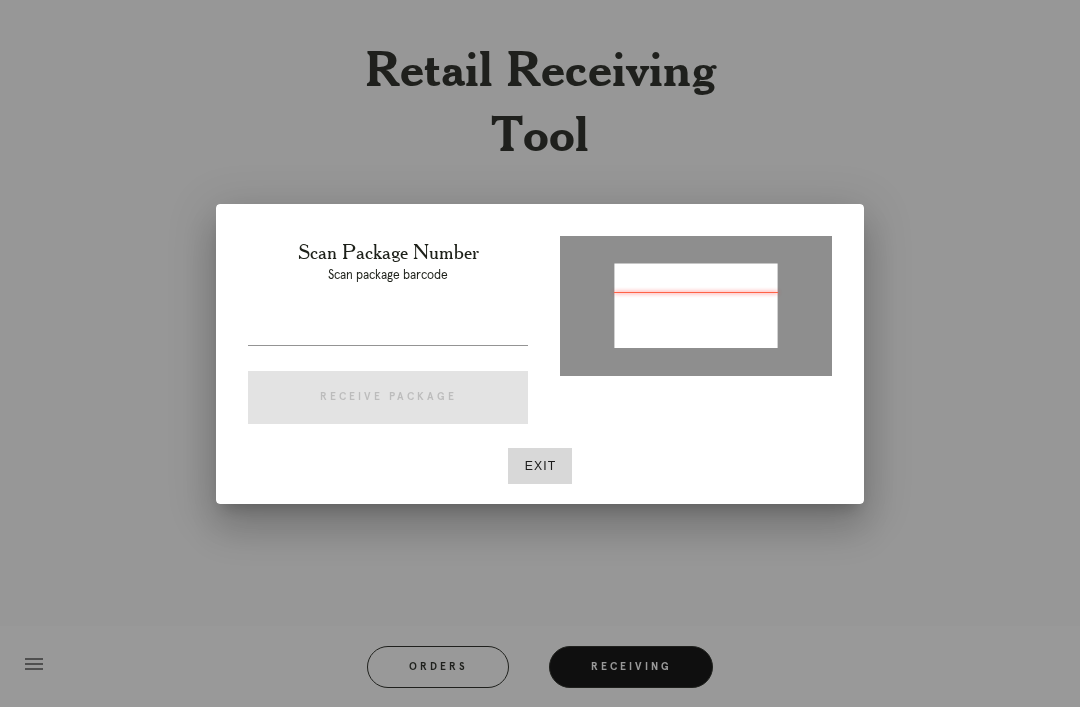 type on "P427282019561828" 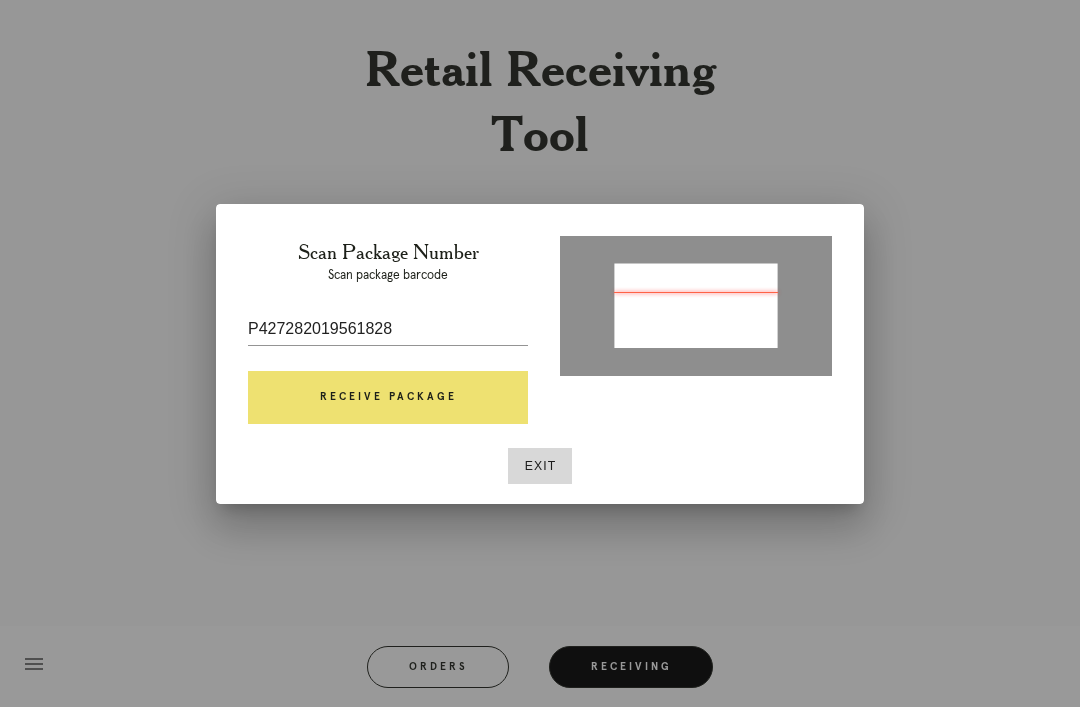 click on "Receive Package" at bounding box center (388, 398) 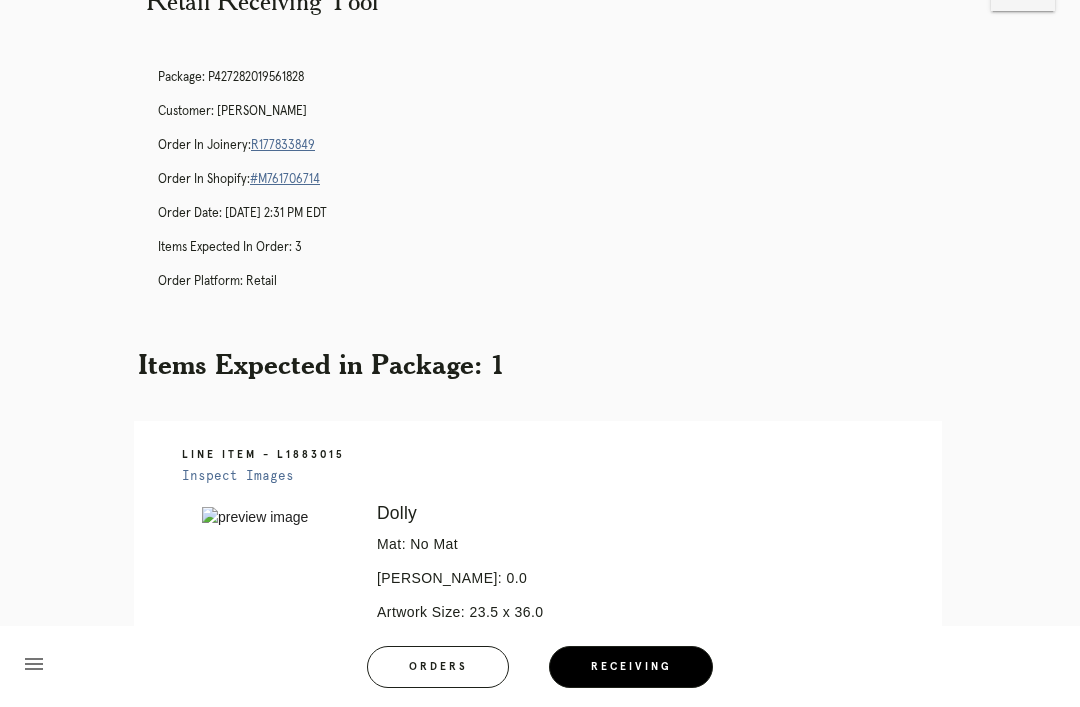 click on "R177833849" at bounding box center [283, 145] 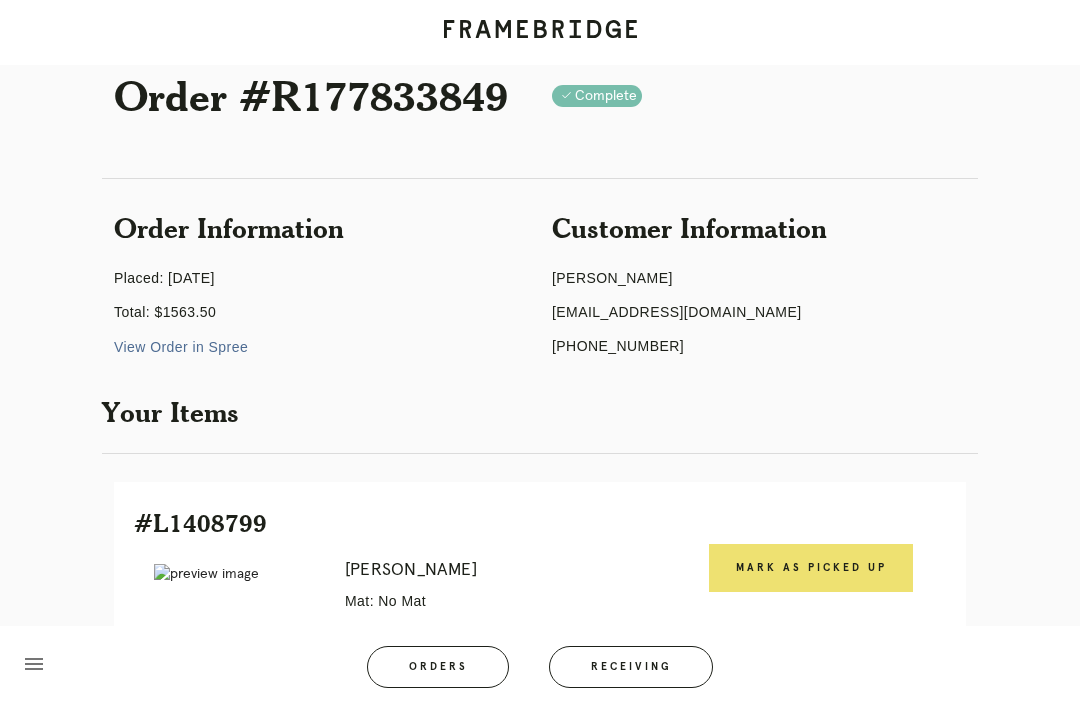 scroll, scrollTop: 52, scrollLeft: 0, axis: vertical 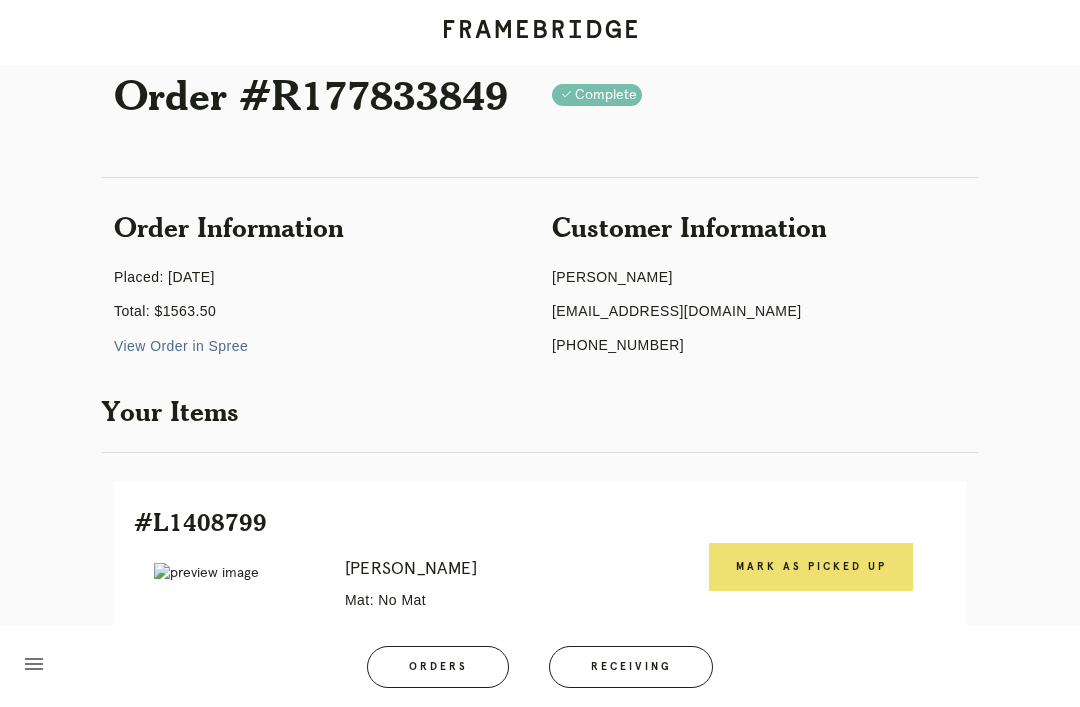 click on "Mark as Picked Up" at bounding box center (811, 567) 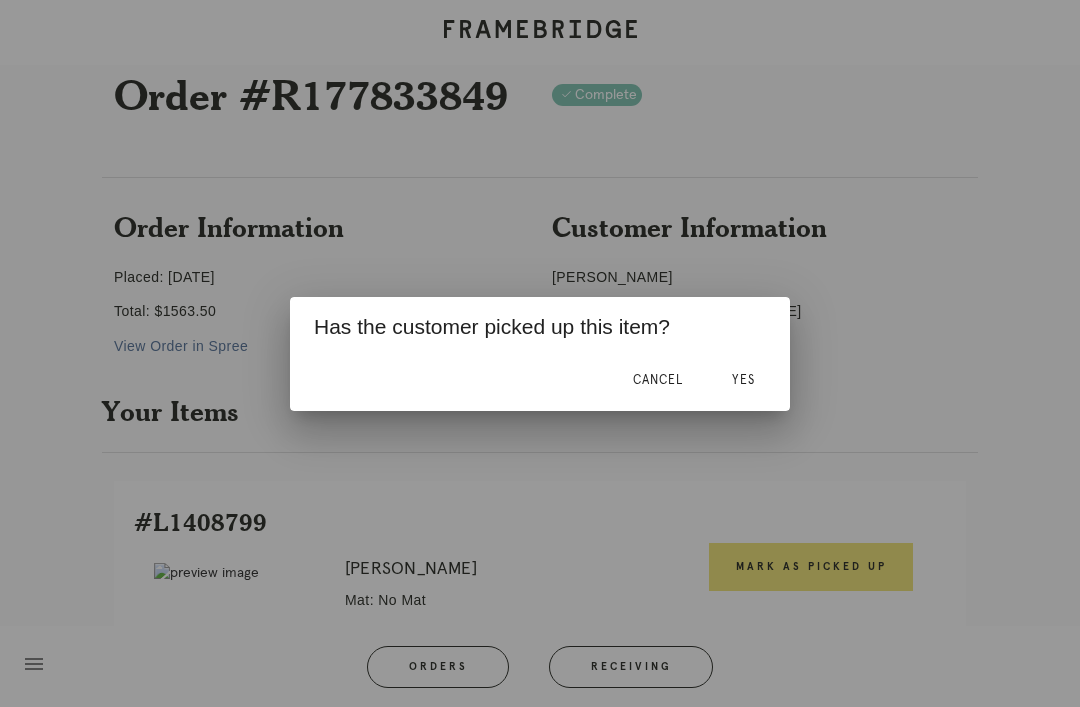click on "Yes" at bounding box center (743, 381) 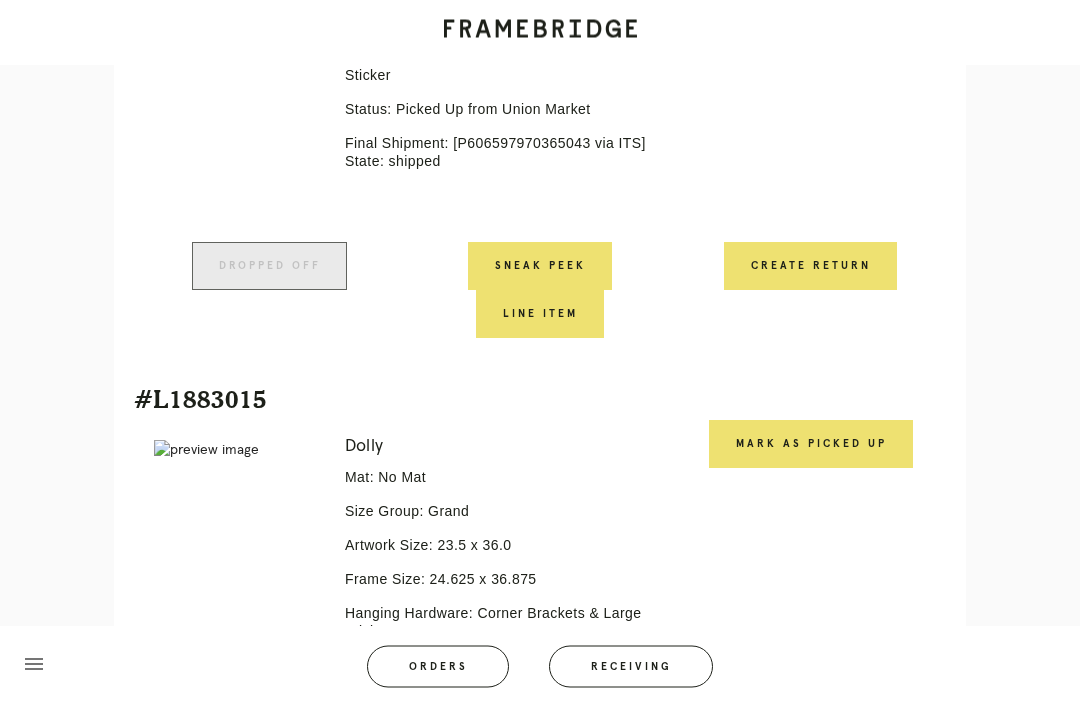 scroll, scrollTop: 1306, scrollLeft: 0, axis: vertical 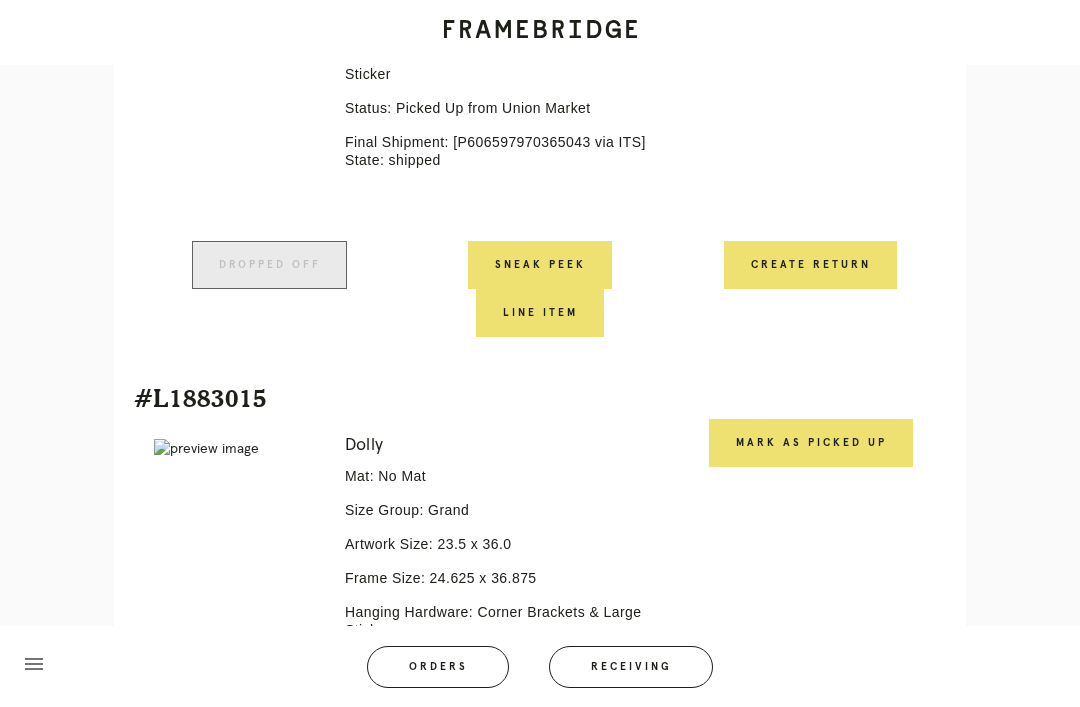 click on "Mark as Picked Up" at bounding box center [811, 443] 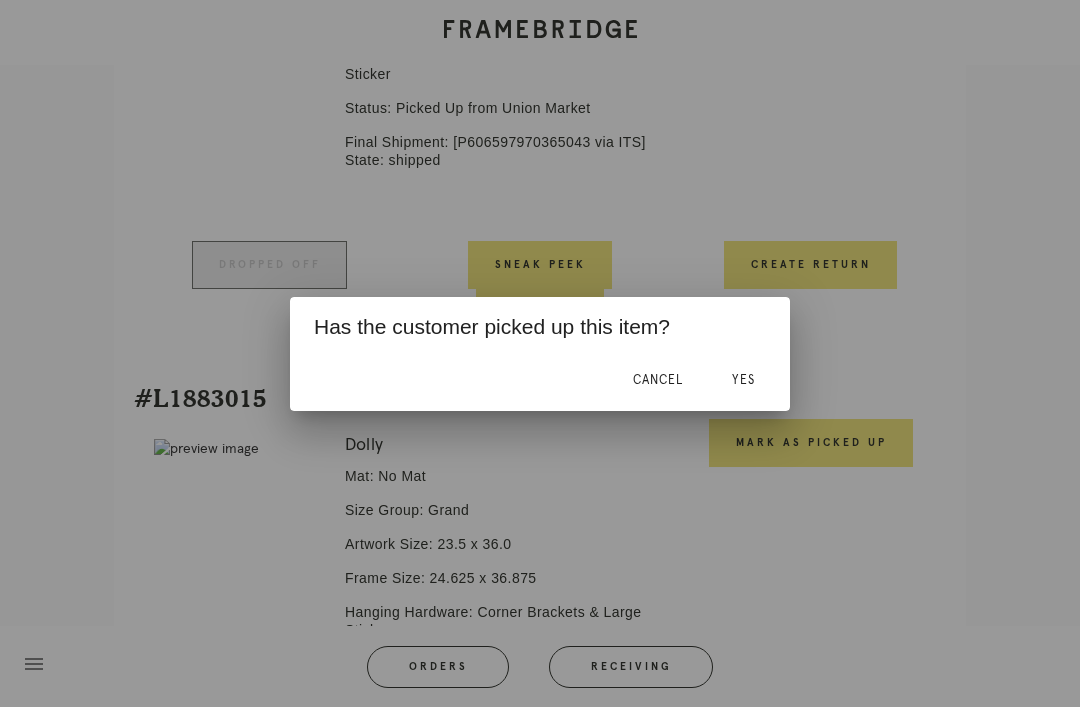 click on "Yes" at bounding box center [743, 380] 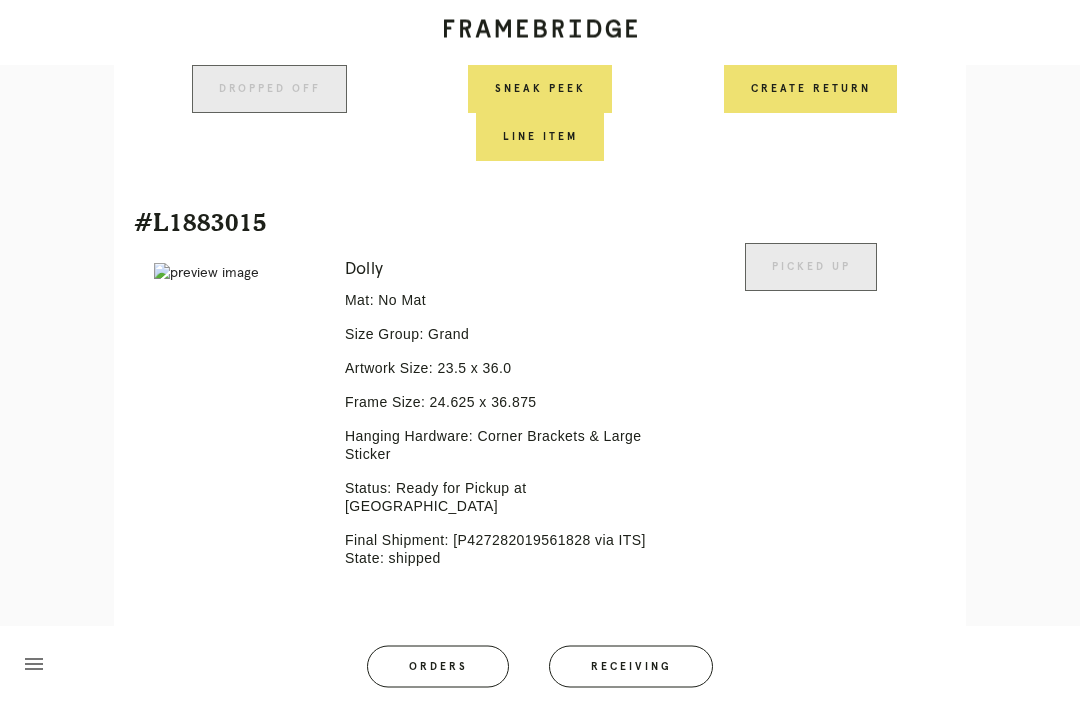 scroll, scrollTop: 1566, scrollLeft: 0, axis: vertical 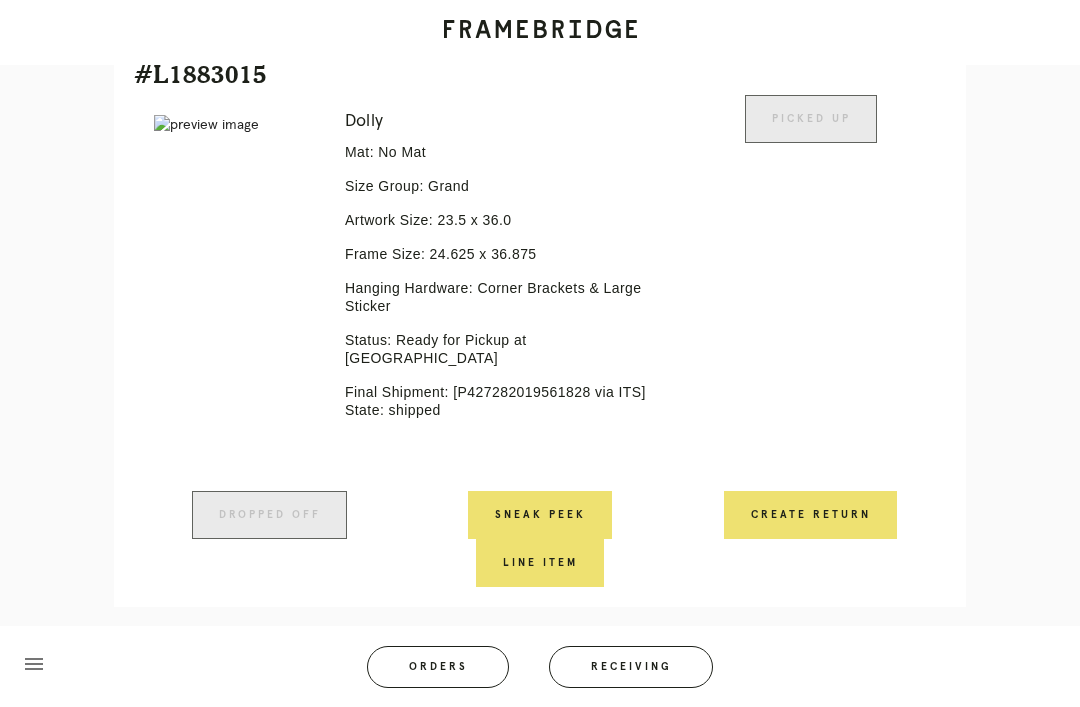 click on "Orders" at bounding box center [438, 667] 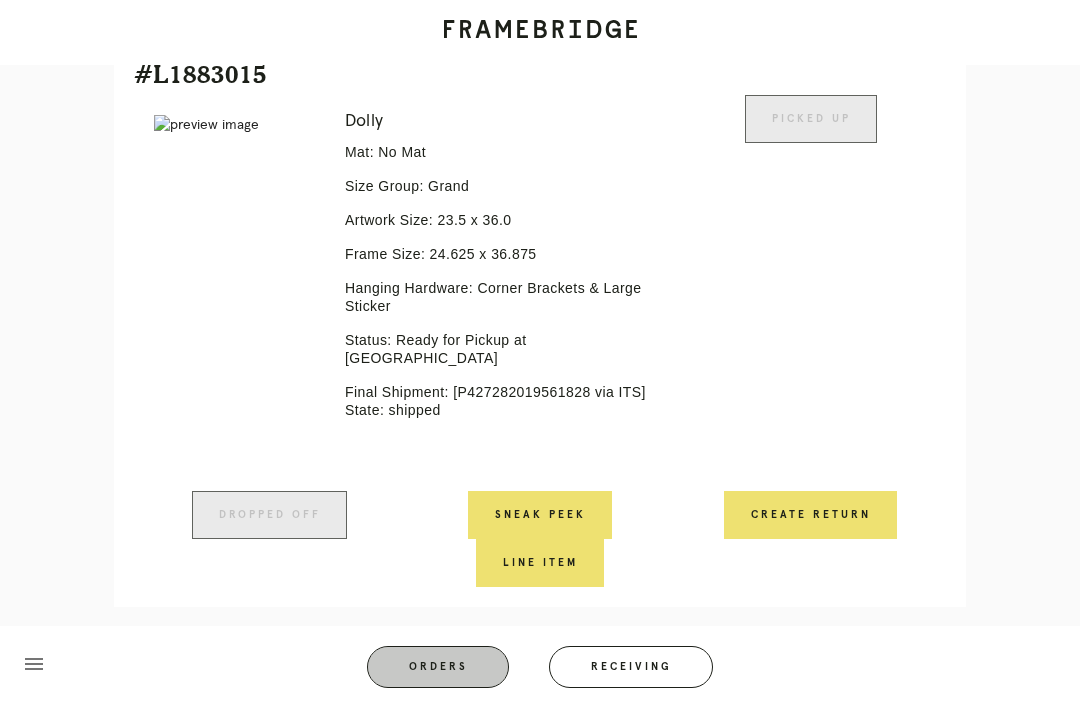 scroll, scrollTop: 64, scrollLeft: 0, axis: vertical 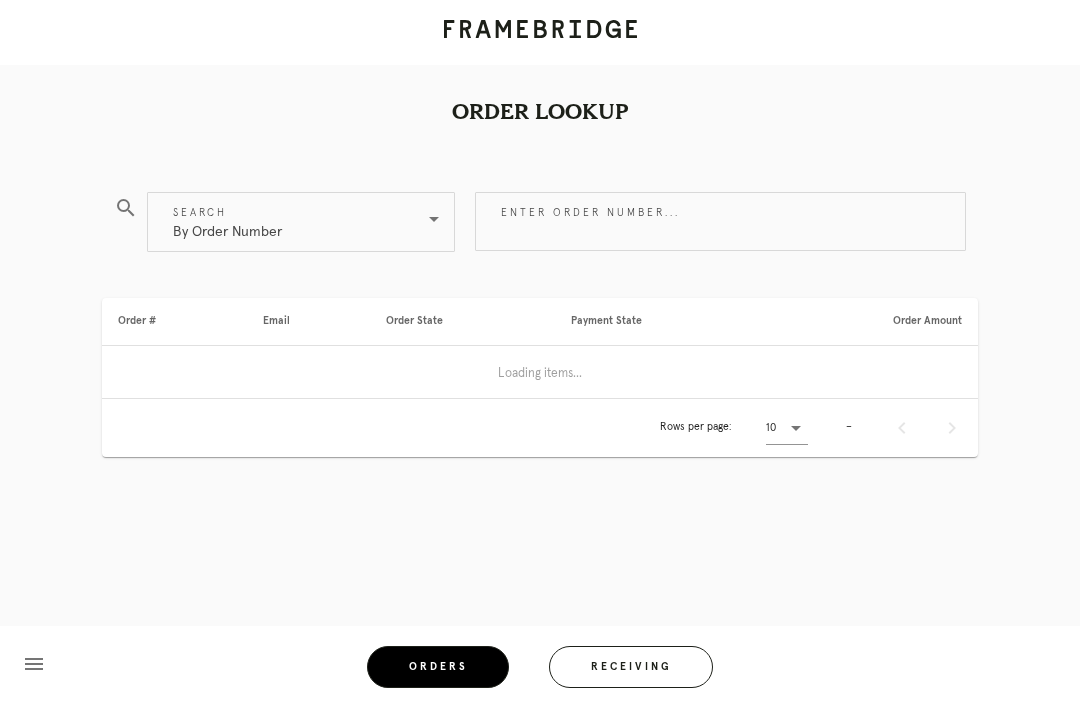 click on "Receiving" at bounding box center [631, 667] 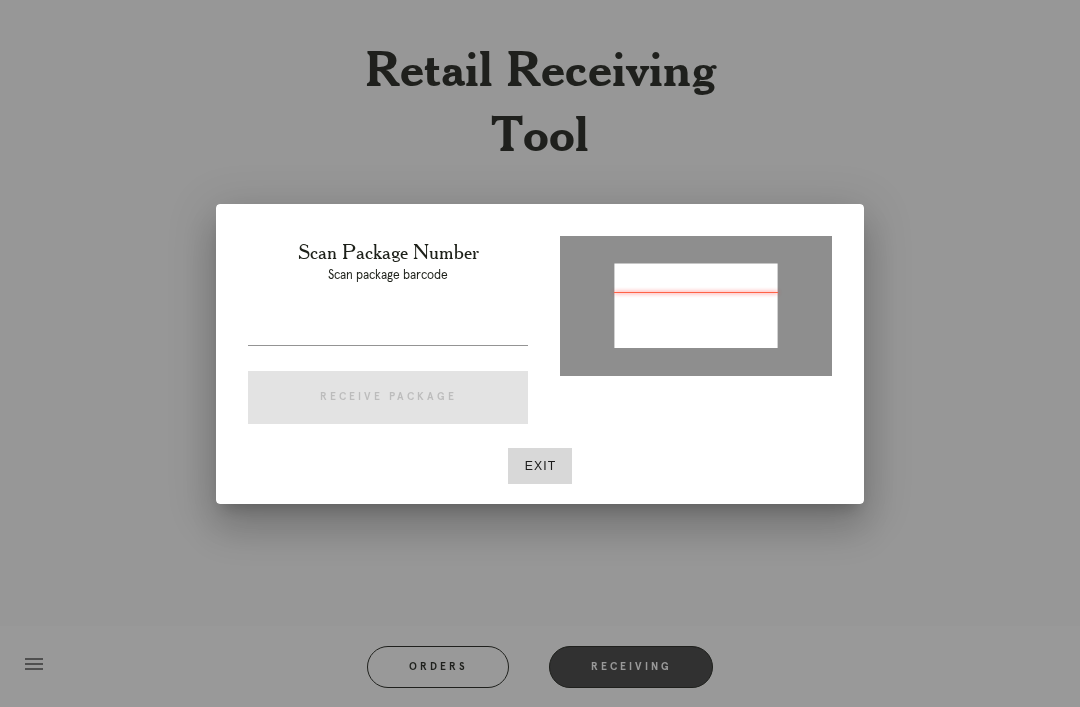 type on "P123378969488979" 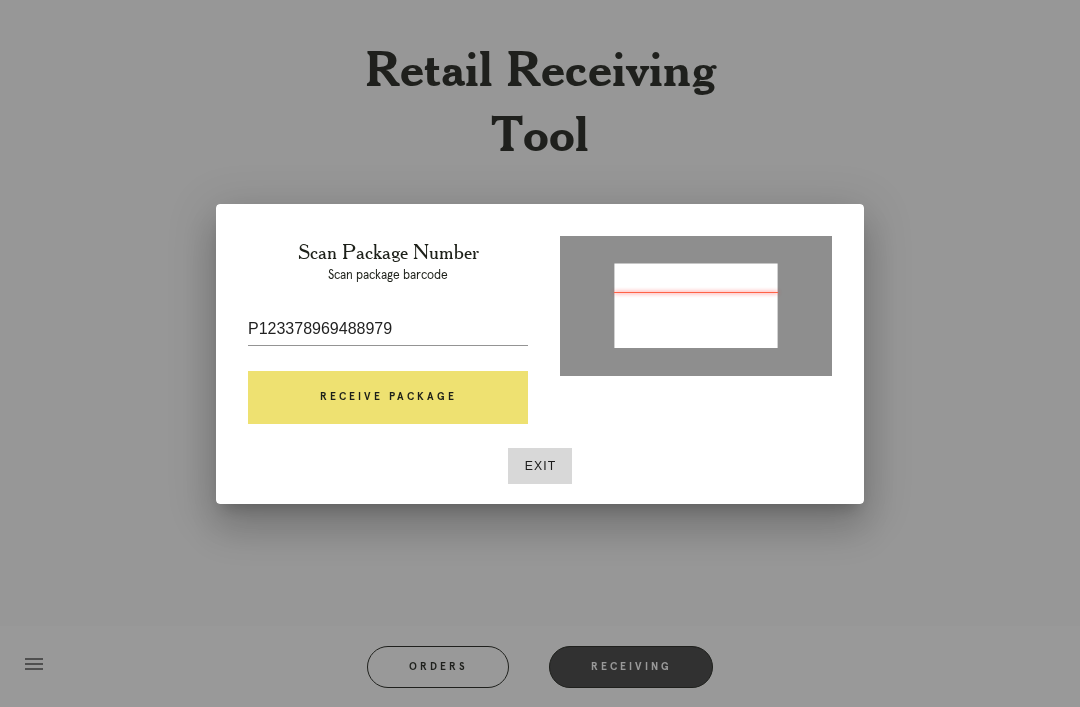 click on "P123378969488979" at bounding box center (388, 329) 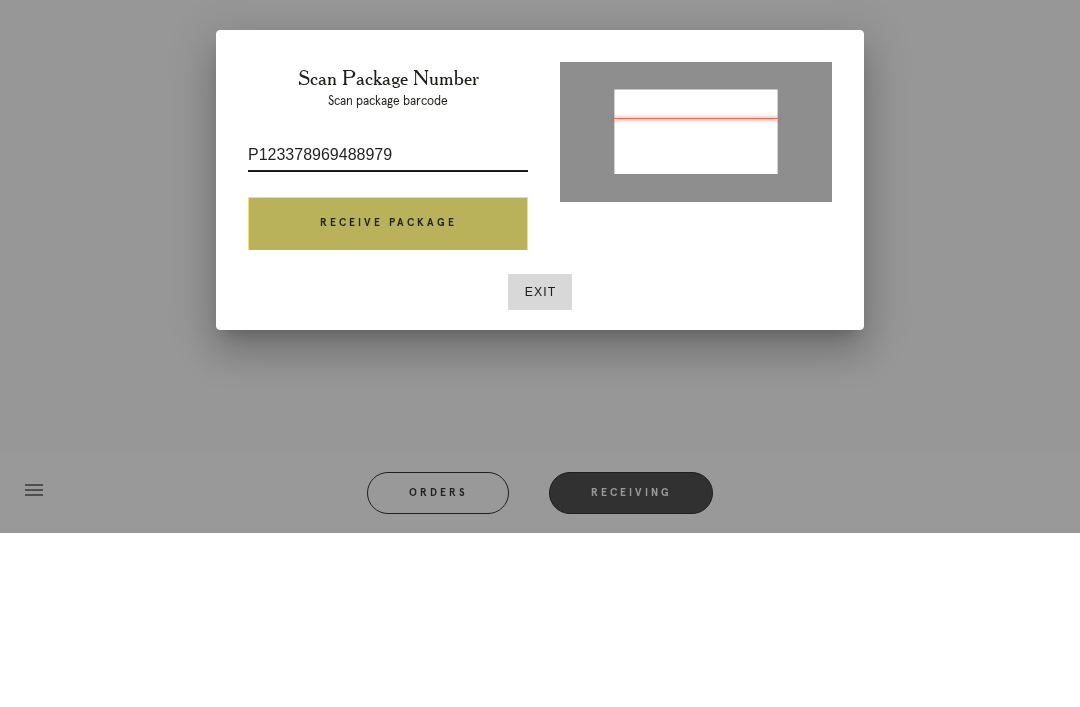 click on "Receive Package" at bounding box center [388, 398] 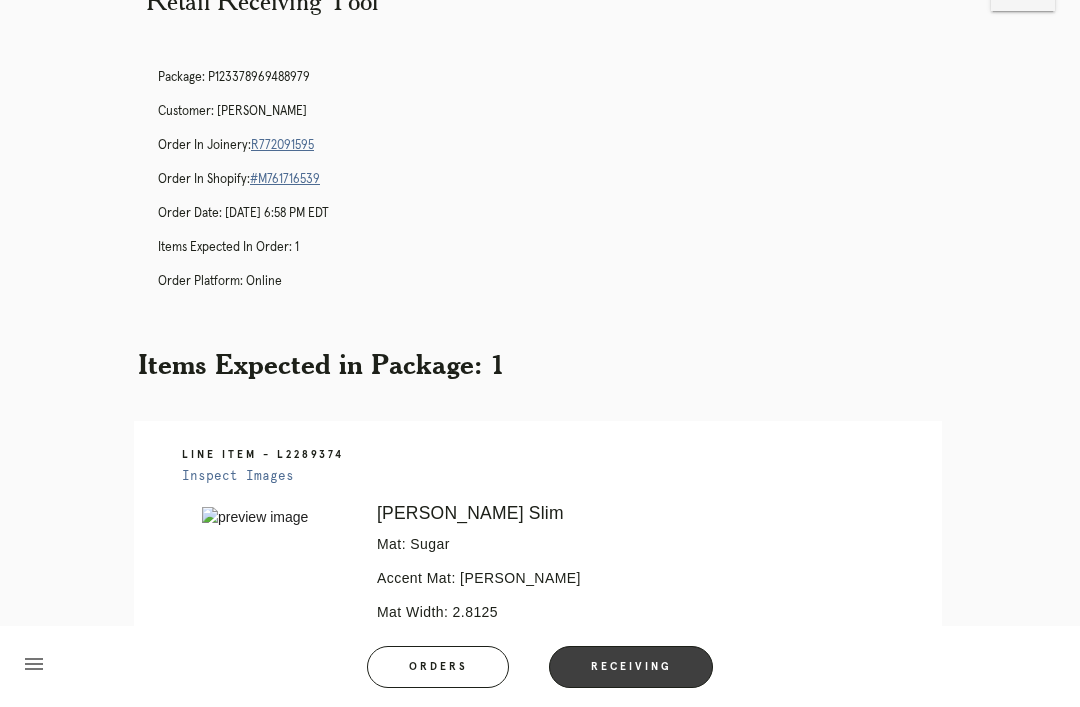 scroll, scrollTop: 0, scrollLeft: 0, axis: both 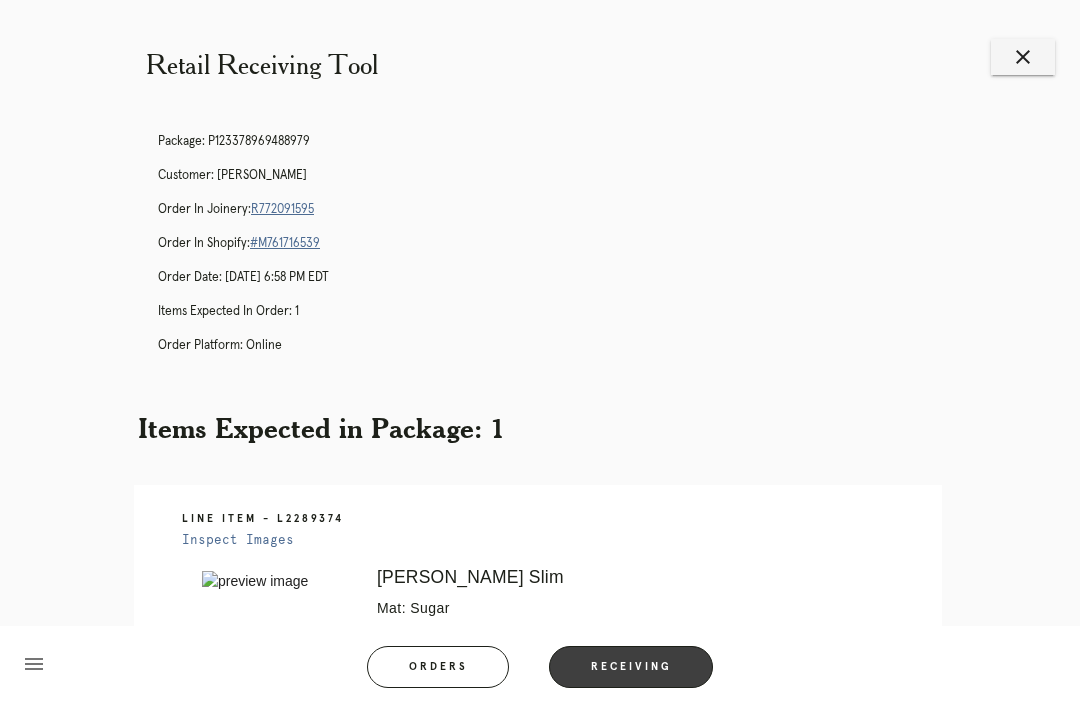 click on "Package: P123378969488979   Customer: Amelia Rennie-Demaret
Order in Joinery:
R772091595
Order in Shopify:
#M761716539
Order Date:
06/16/2025  6:58 PM EDT
Items Expected in Order: 1   Order Platform: online" at bounding box center (560, 252) 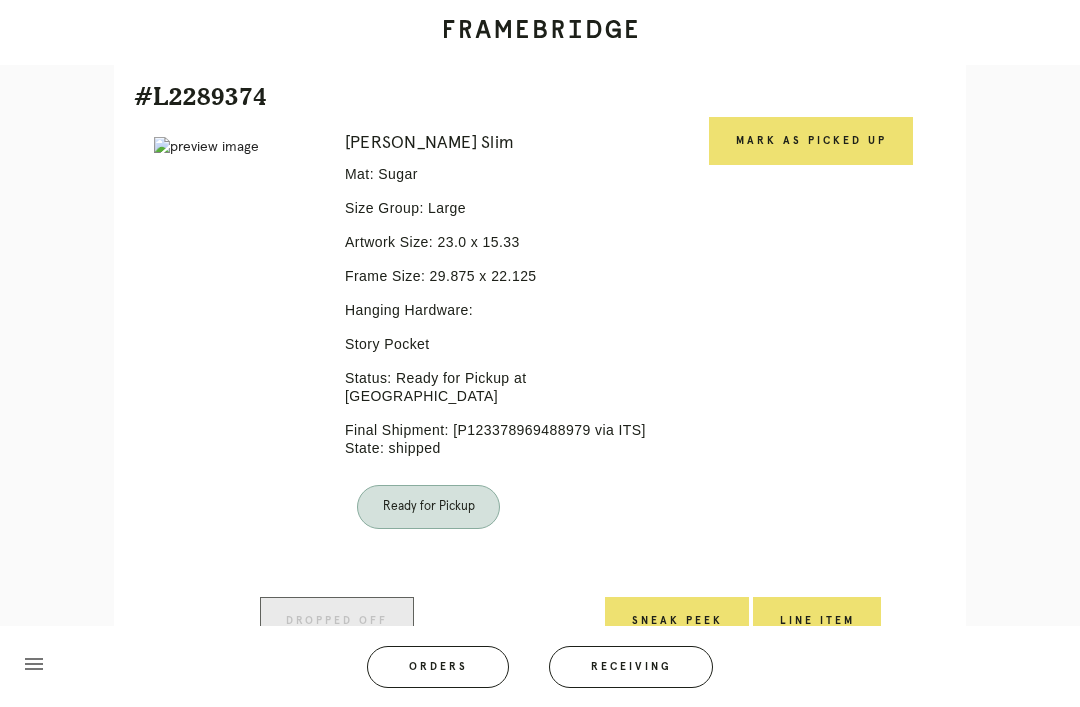 scroll, scrollTop: 467, scrollLeft: 0, axis: vertical 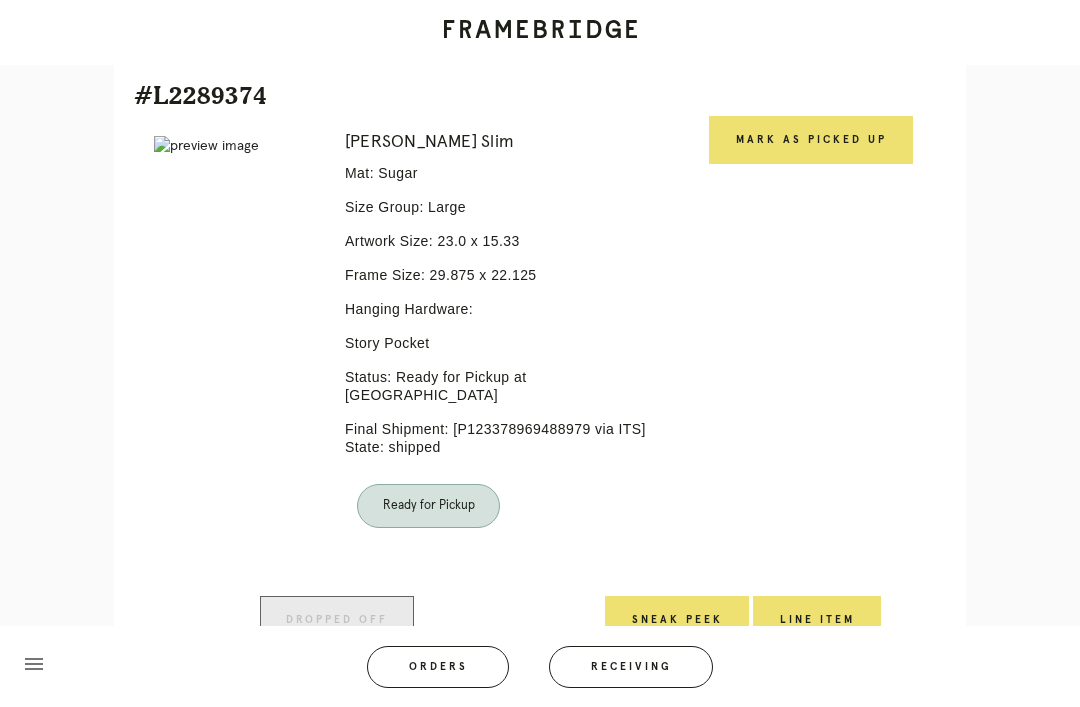 click on "Mark as Picked Up" at bounding box center [811, 140] 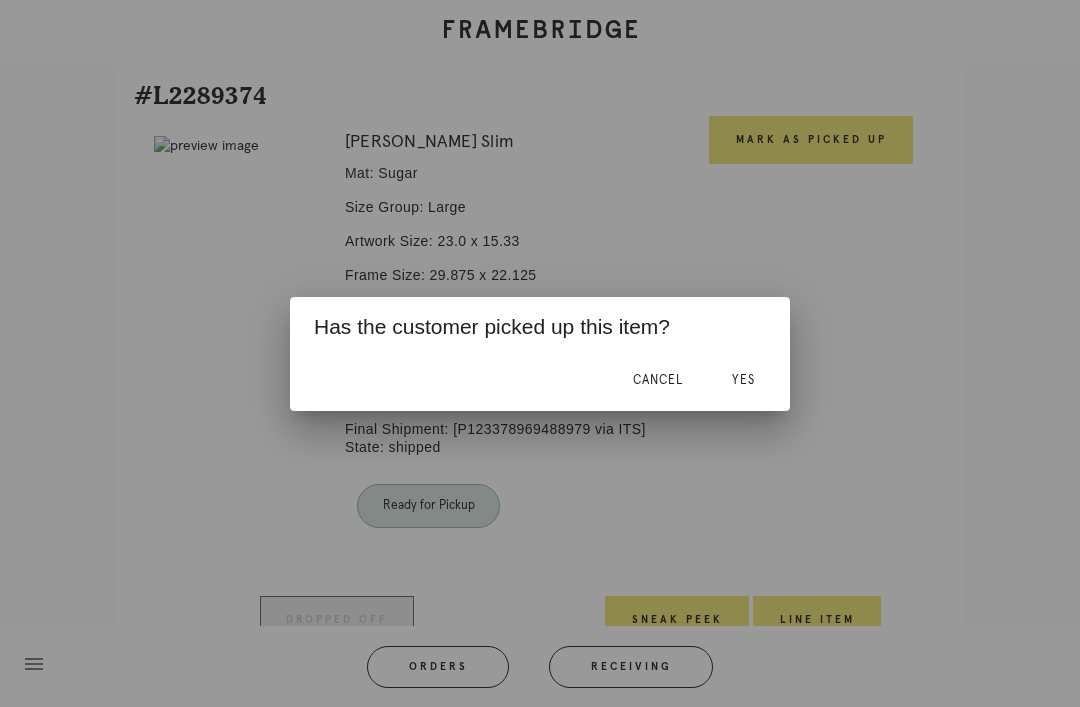click on "Yes" at bounding box center [743, 380] 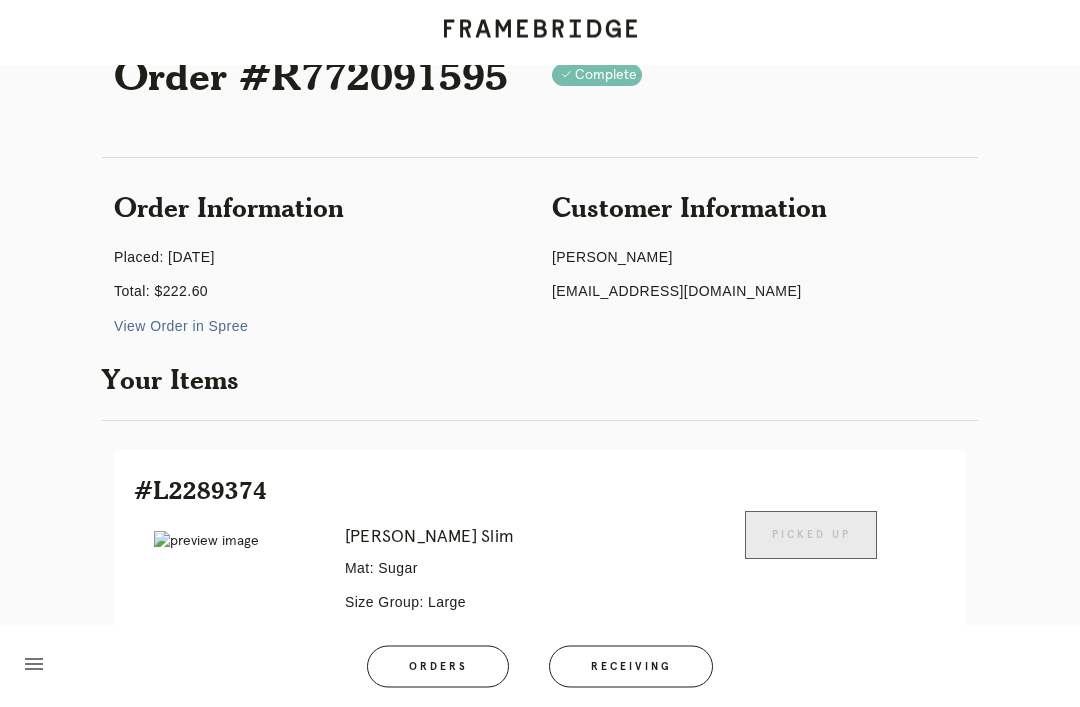 scroll, scrollTop: 0, scrollLeft: 0, axis: both 